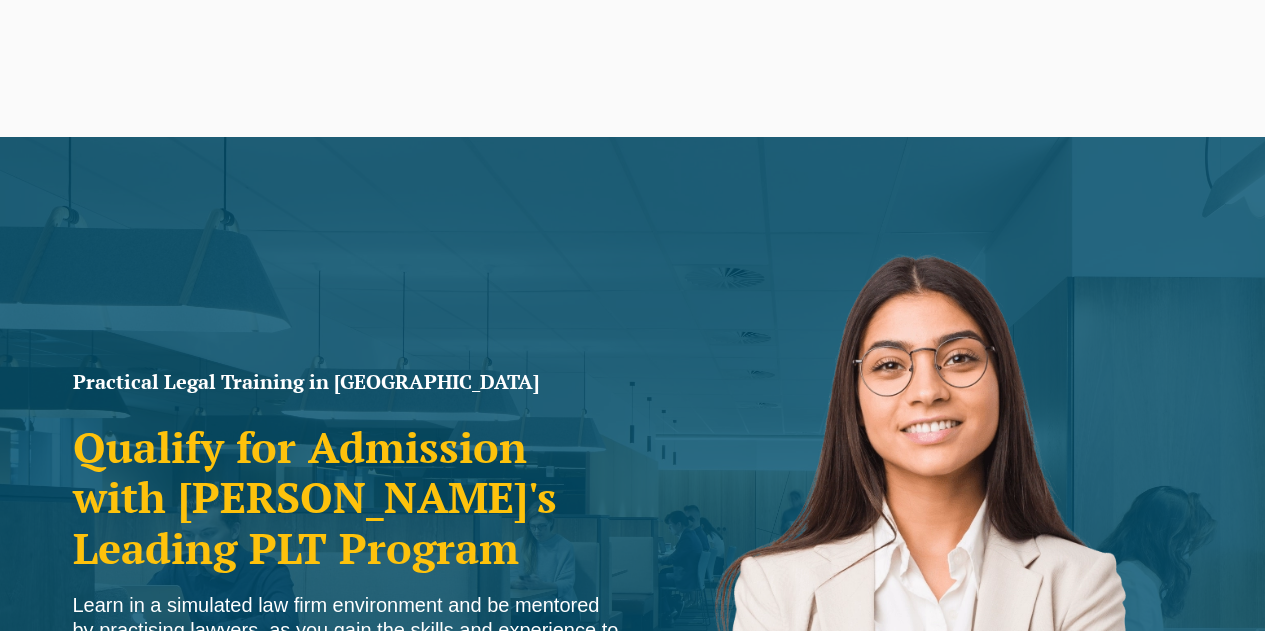 scroll, scrollTop: 561, scrollLeft: 0, axis: vertical 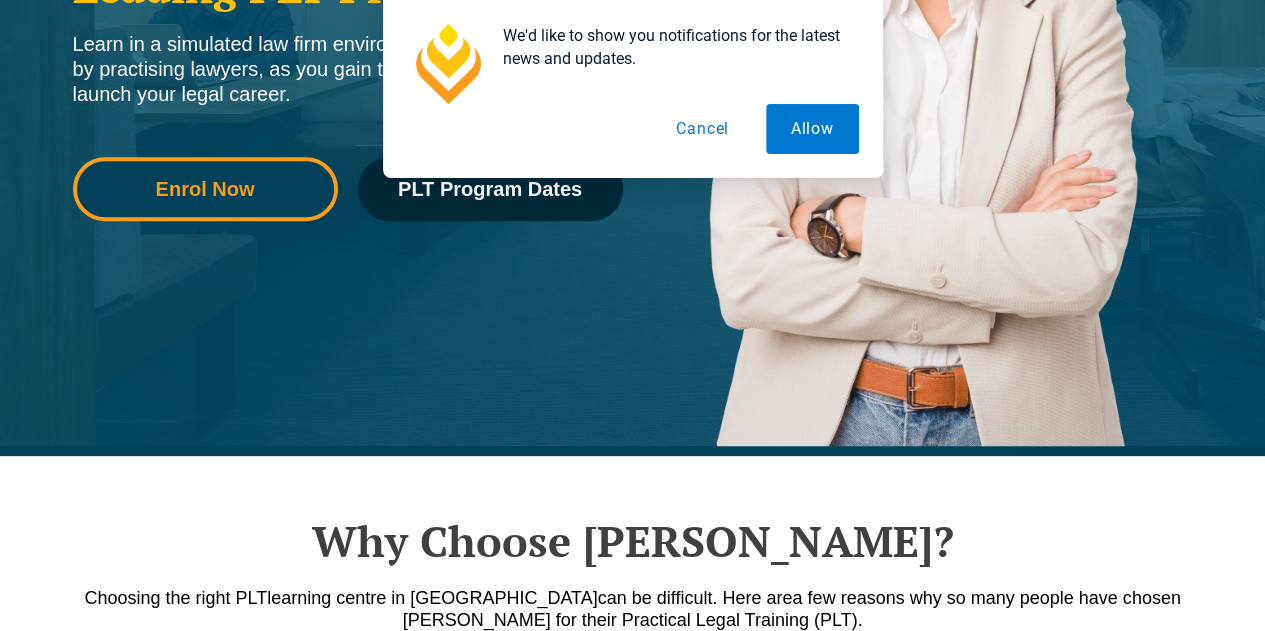 click on "Enrol Now" at bounding box center (205, 189) 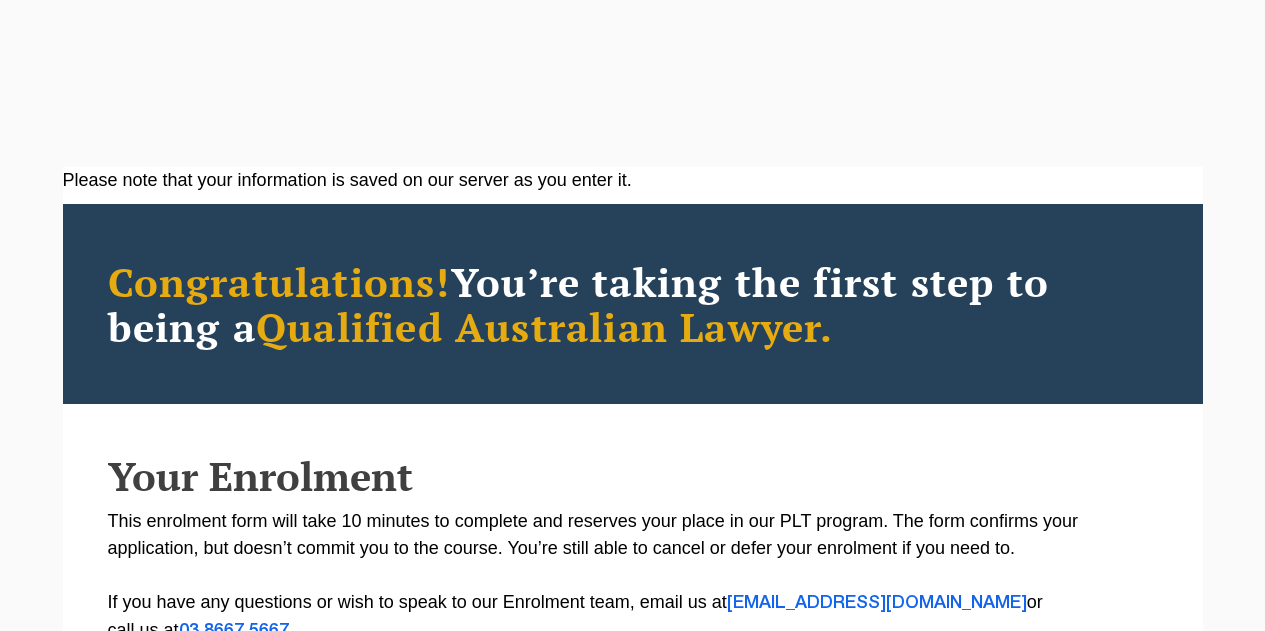 scroll, scrollTop: 0, scrollLeft: 0, axis: both 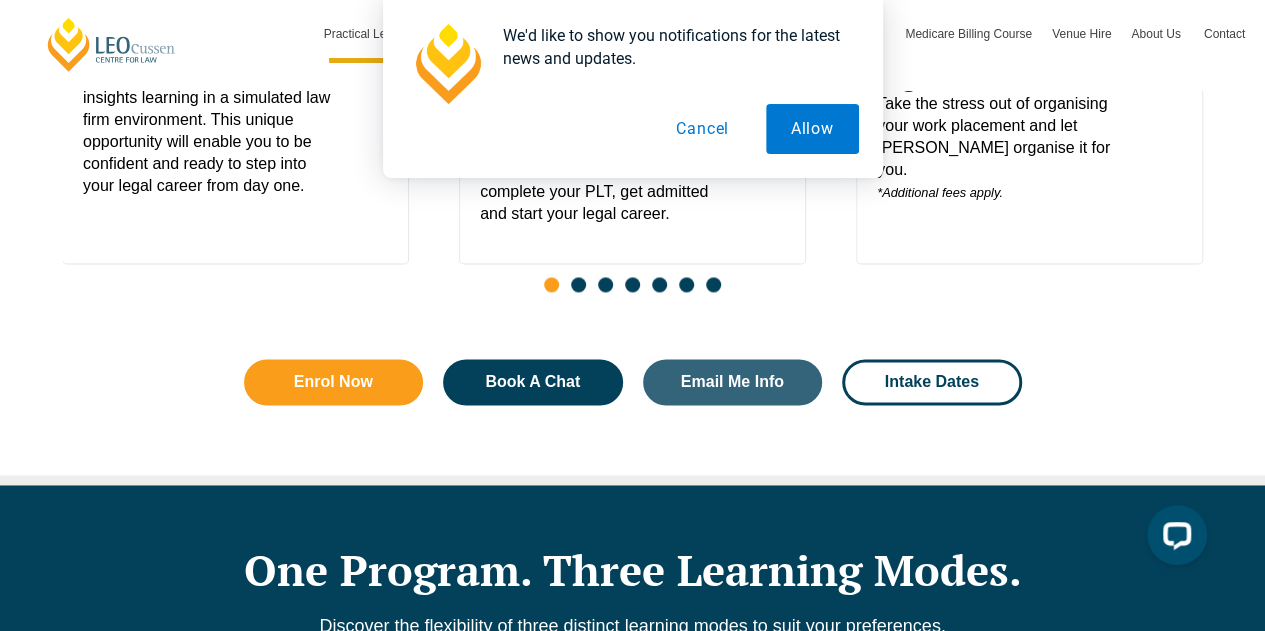 click on "Cancel" at bounding box center [702, 129] 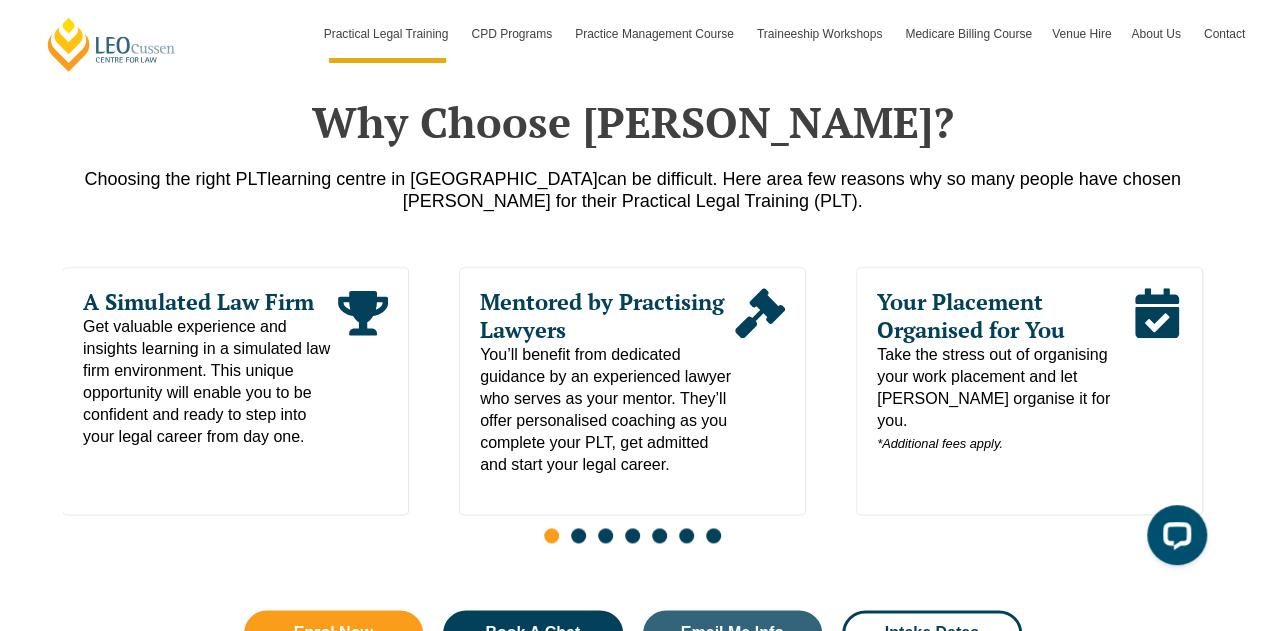 scroll, scrollTop: 981, scrollLeft: 0, axis: vertical 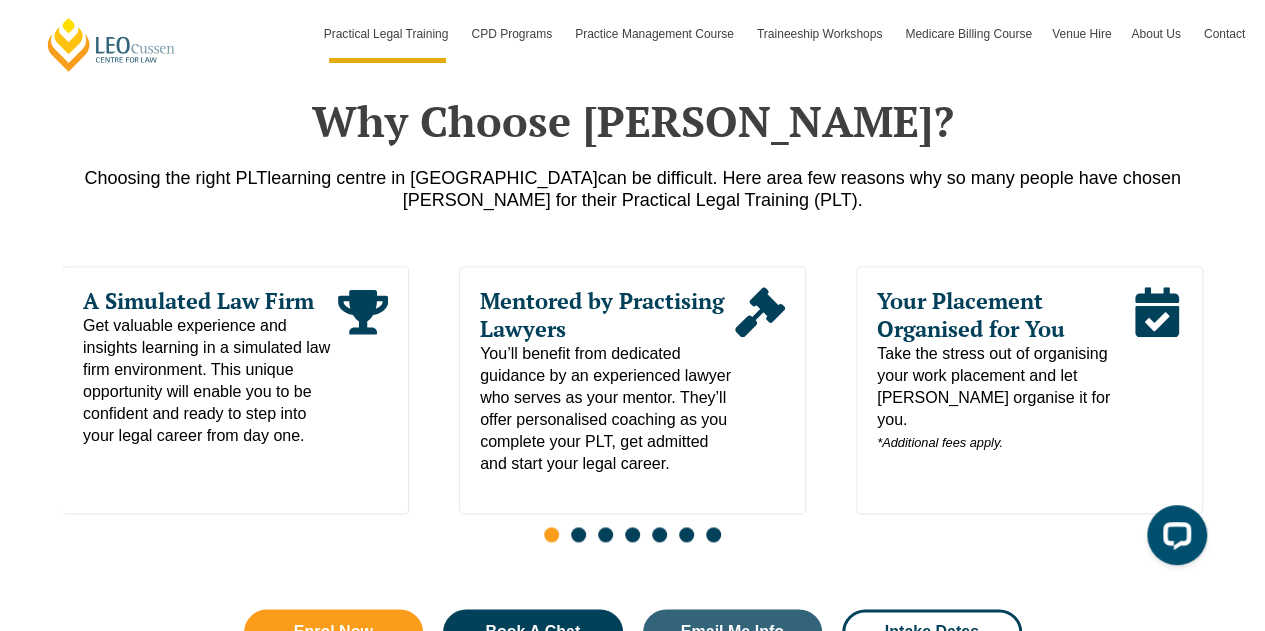 click at bounding box center (578, 534) 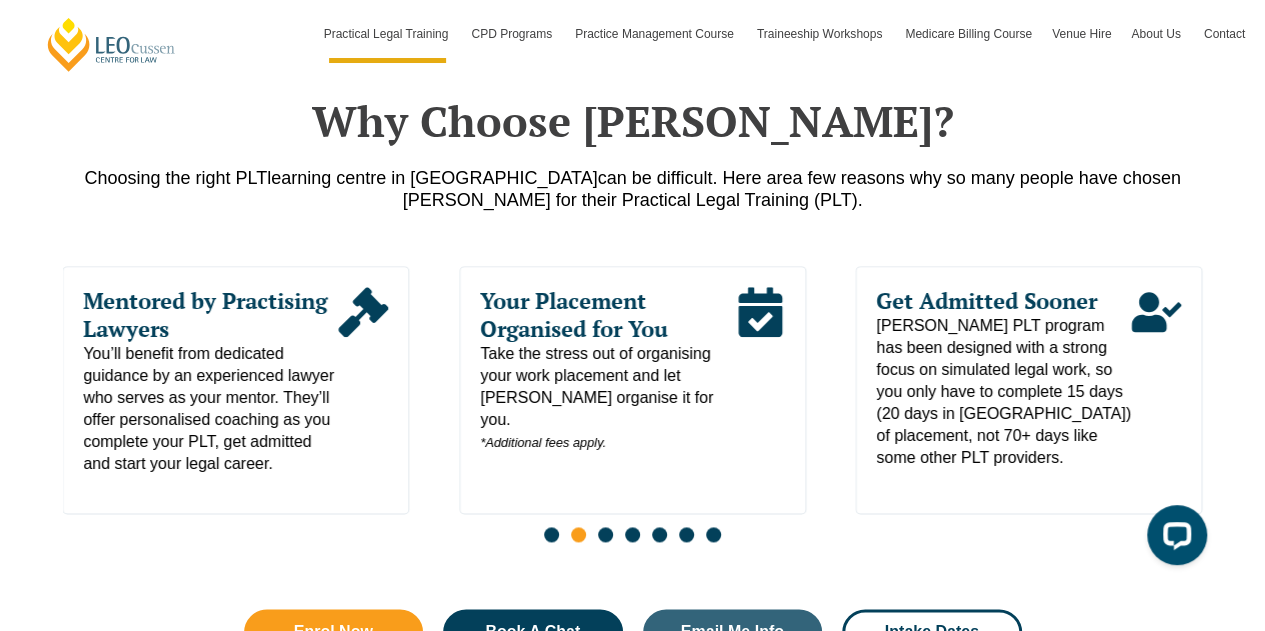 click at bounding box center (605, 534) 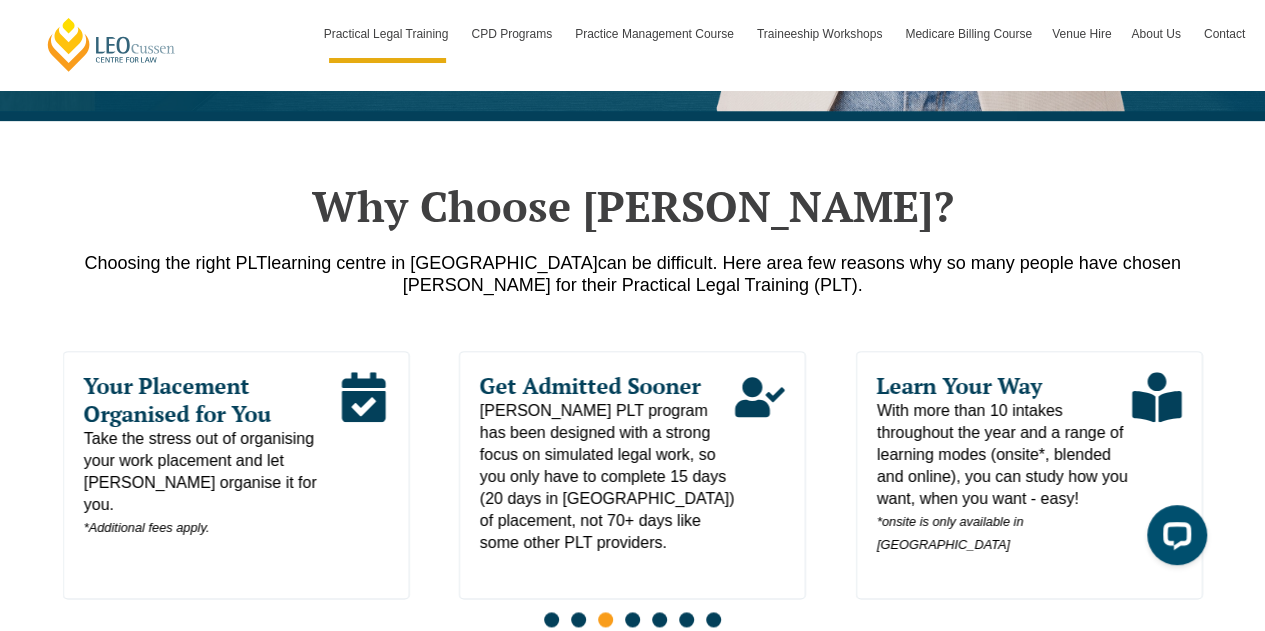 scroll, scrollTop: 870, scrollLeft: 0, axis: vertical 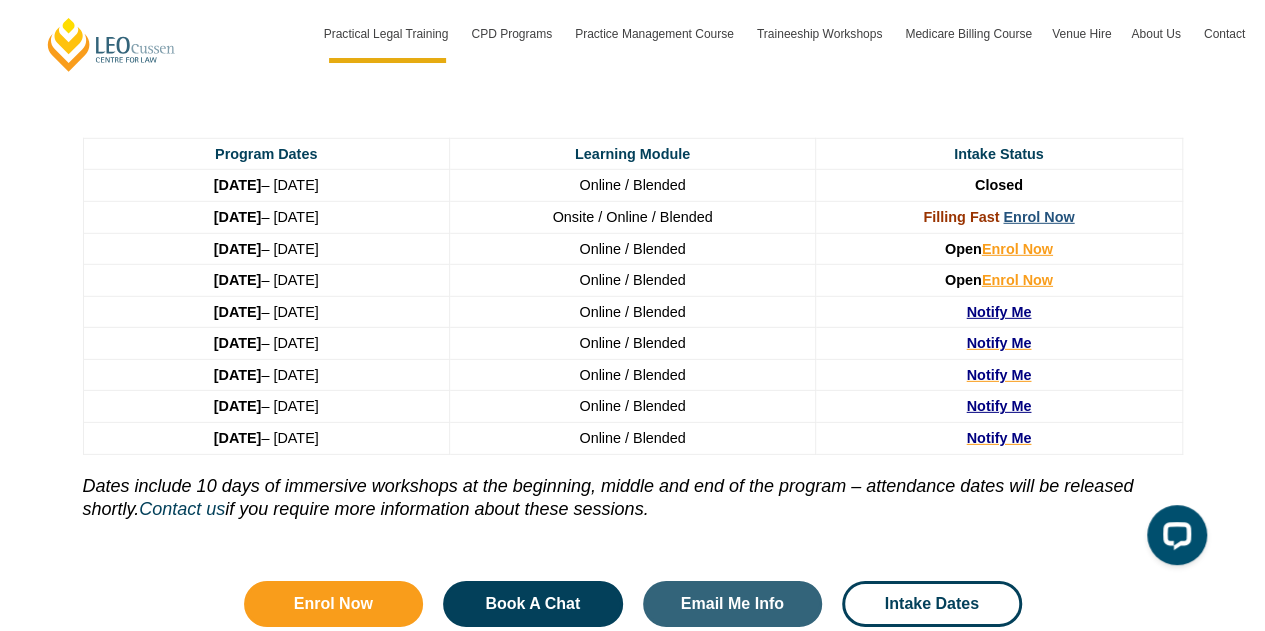 click on "Enrol Now" at bounding box center (1038, 217) 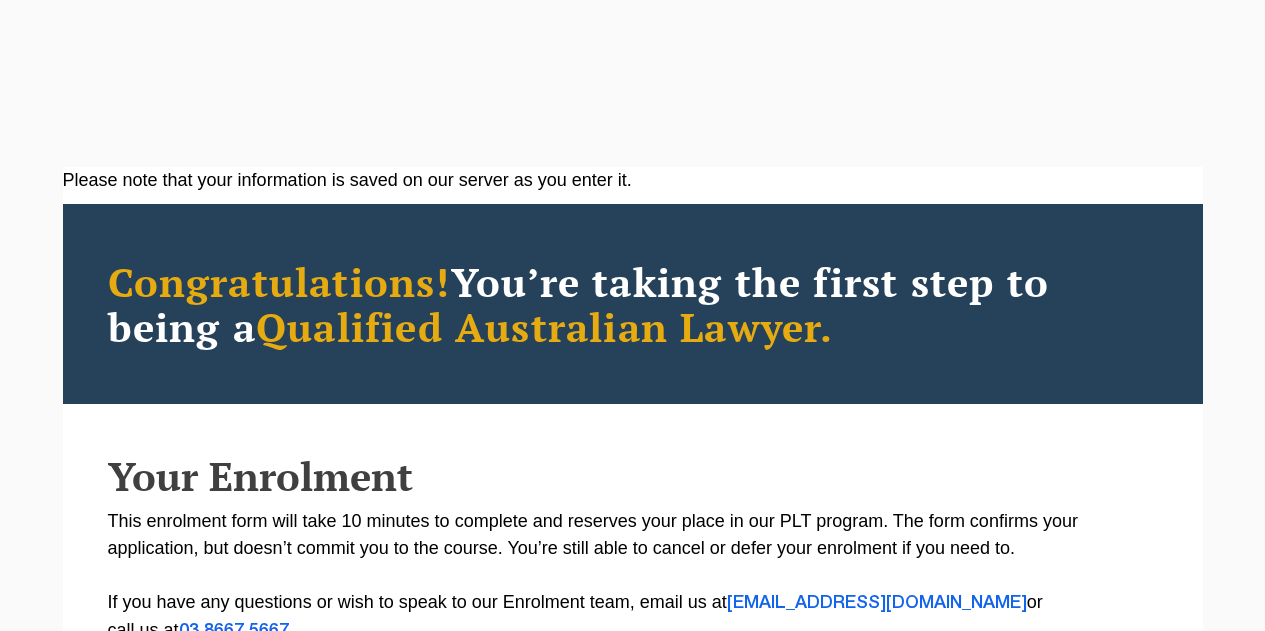 scroll, scrollTop: 0, scrollLeft: 0, axis: both 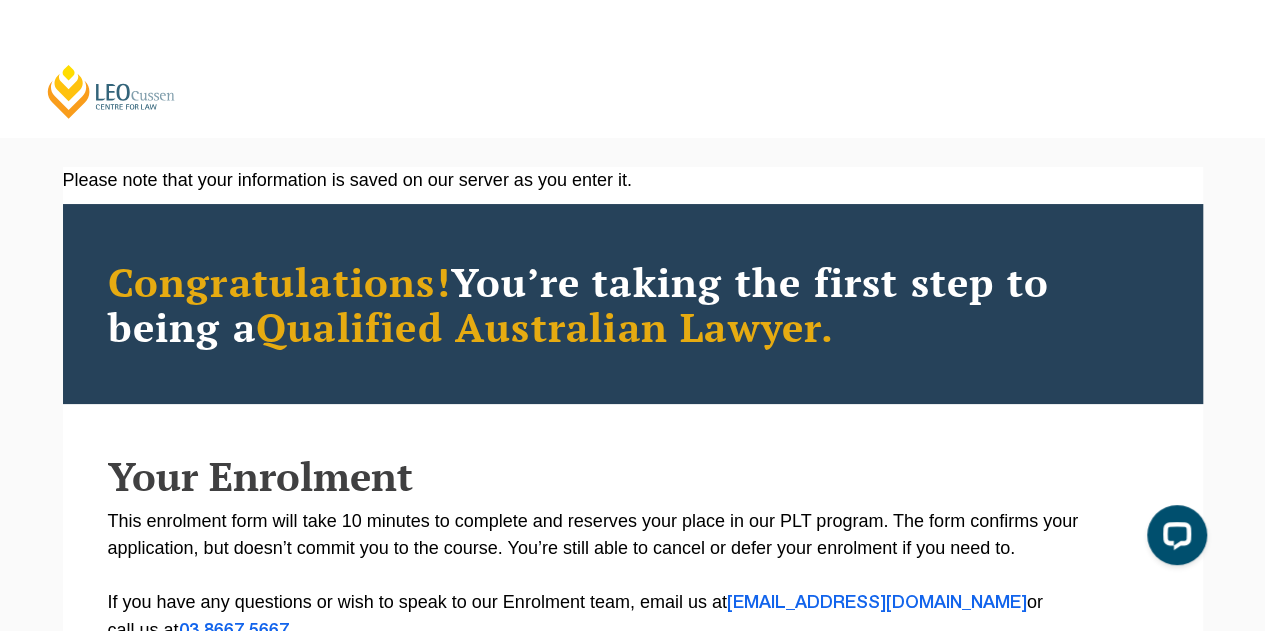 drag, startPoint x: 1266, startPoint y: 128, endPoint x: 1151, endPoint y: -121, distance: 274.2736 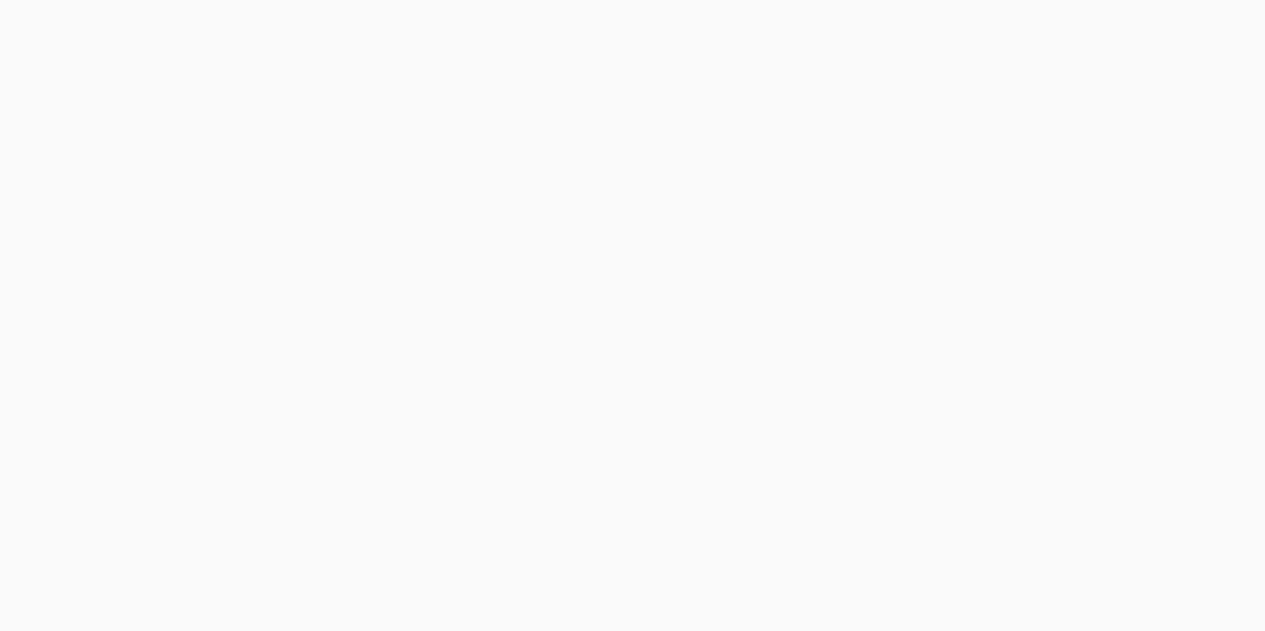 scroll, scrollTop: 3412, scrollLeft: 0, axis: vertical 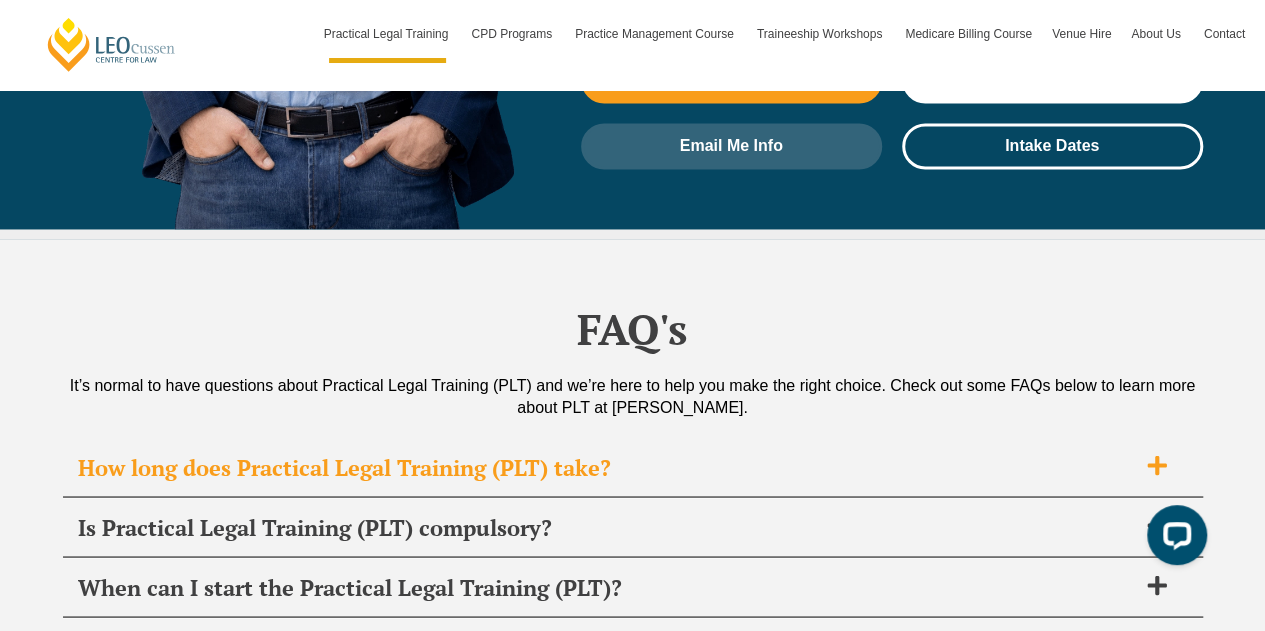 click on "How long does Practical Legal Training (PLT) take?" at bounding box center [607, 467] 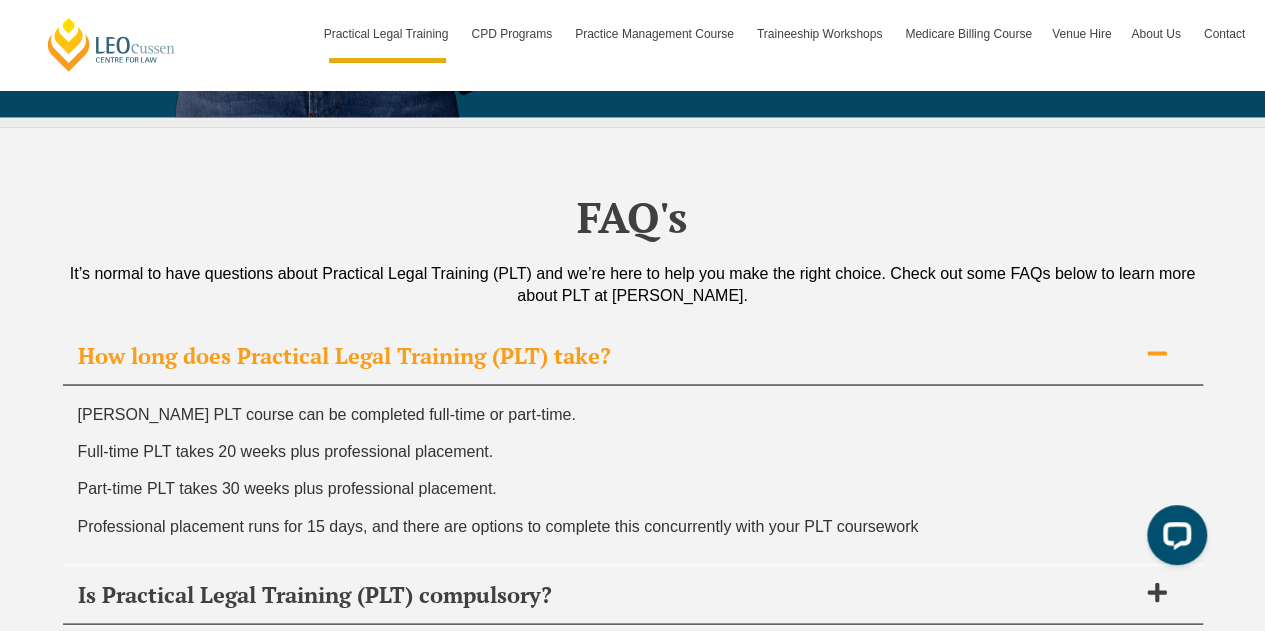 scroll, scrollTop: 9306, scrollLeft: 0, axis: vertical 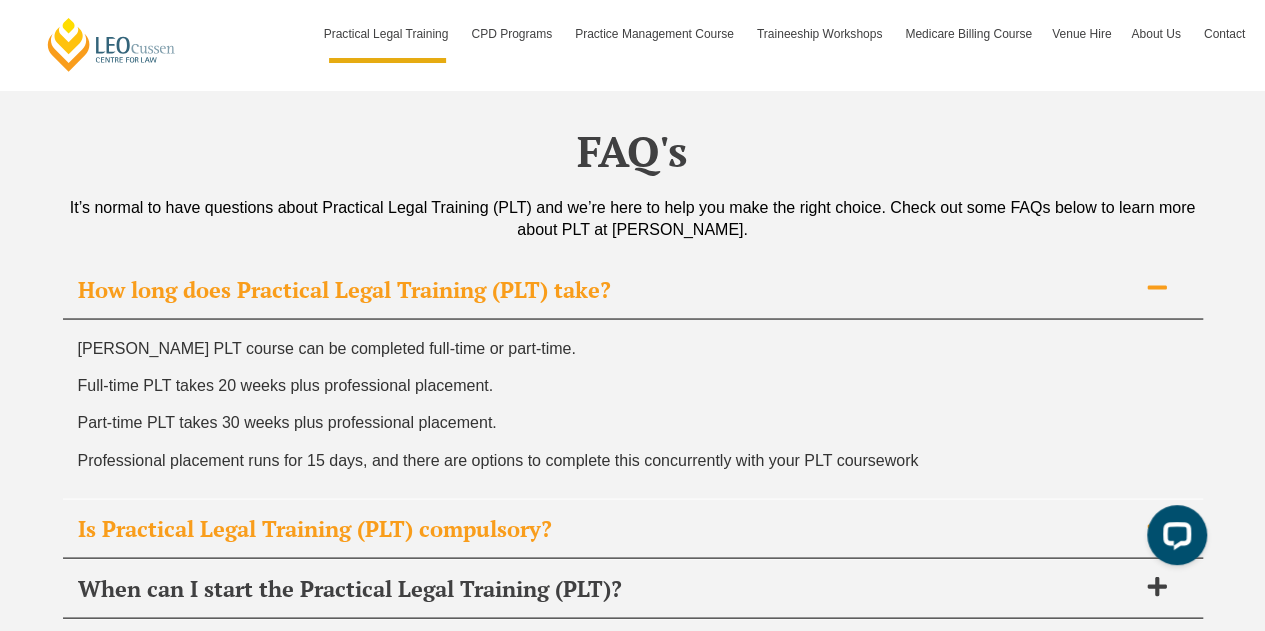 click on "Is Practical Legal Training (PLT) compulsory?" at bounding box center [633, 528] 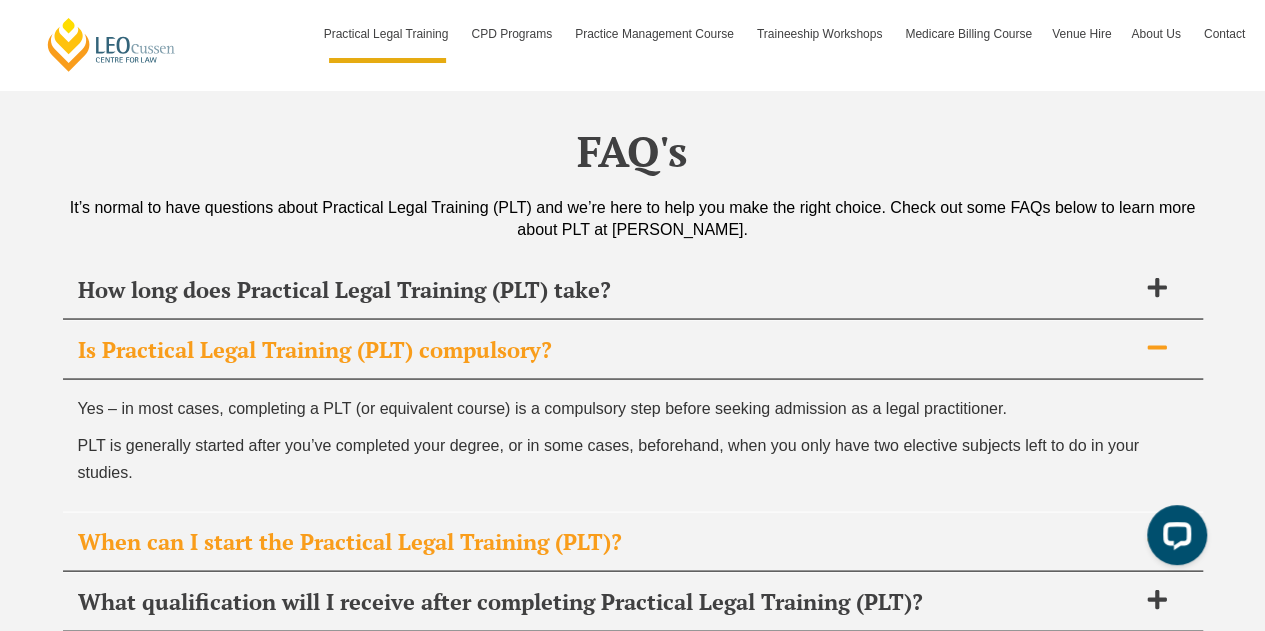 click on "When can I start the Practical Legal Training (PLT)?" at bounding box center (607, 541) 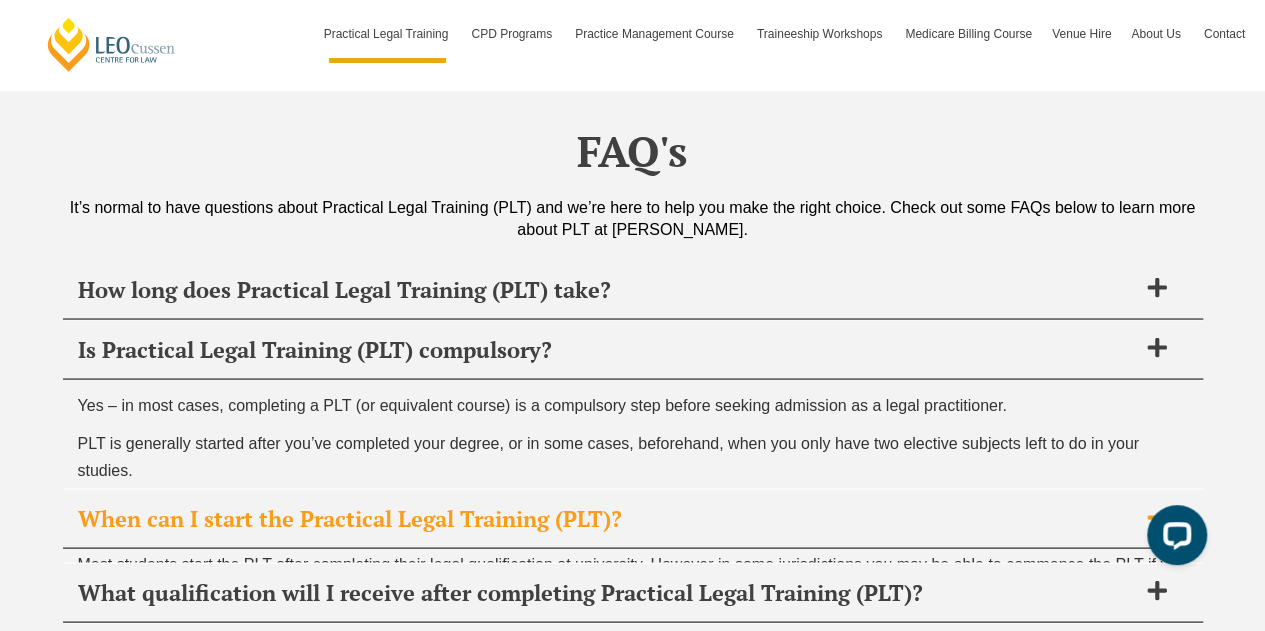 click on "How long does Practical Legal Training (PLT) take? Leo Cussen’s PLT course can be completed full-time or part-time. Full-time PLT takes 20 weeks plus professional placement. Part-time PLT takes 30 weeks plus professional placement. Professional placement runs for 15 days, and there are options to complete this concurrently with your PLT coursework     Is Practical Legal Training (PLT) compulsory? Yes – in most cases, completing a PLT (or equivalent course) is a compulsory step before seeking admission as a legal practitioner. PLT is generally started after you’ve completed your degree, or in some cases, beforehand, when you only have two elective subjects left to do in your studies.     When can I start the Practical Legal Training (PLT)? Most students start the PLT after completing their legal qualification at university. However in some jurisdictions you may be able to commence the PLT if you have no more than two elective subjects left to do in your studies.         Dates and Fees page ." at bounding box center (633, 873) 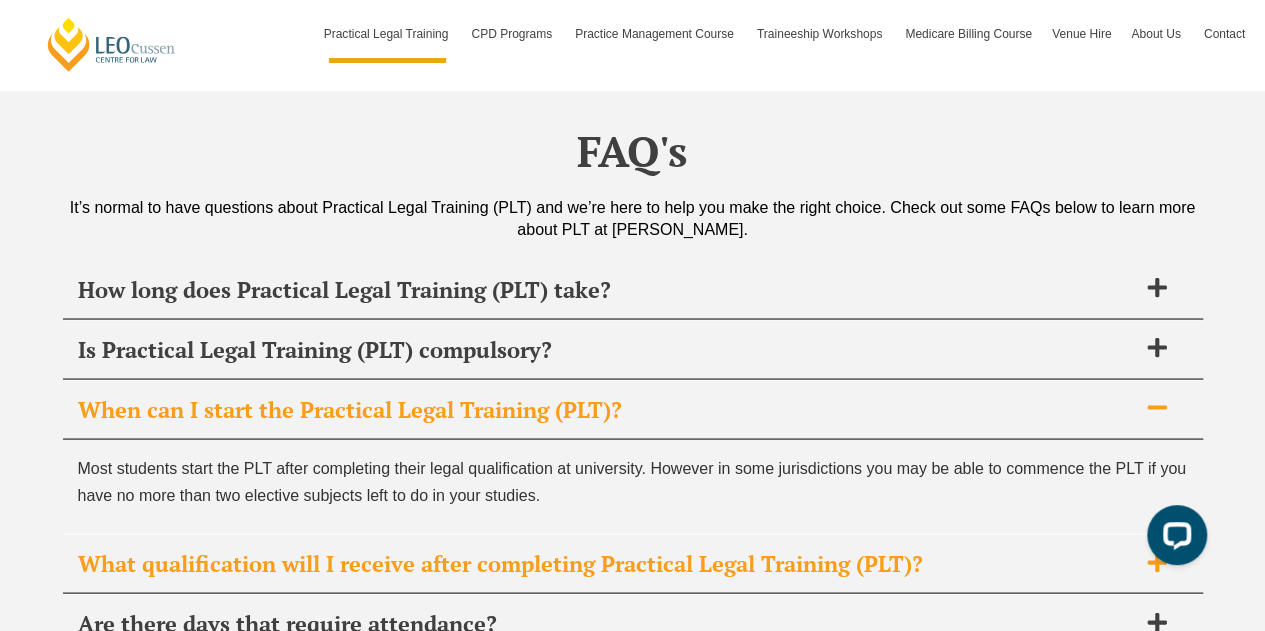 click on "What qualification will I receive after completing Practical Legal Training (PLT)?" at bounding box center [633, 563] 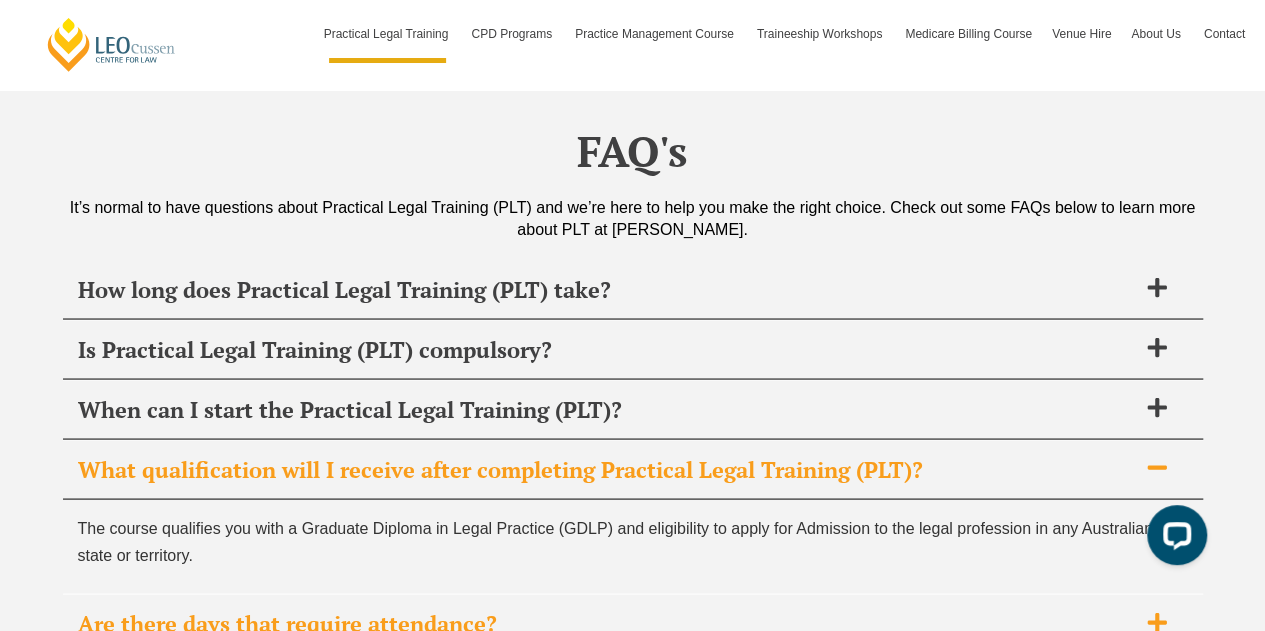 click on "Are there days that require attendance?" at bounding box center (633, 623) 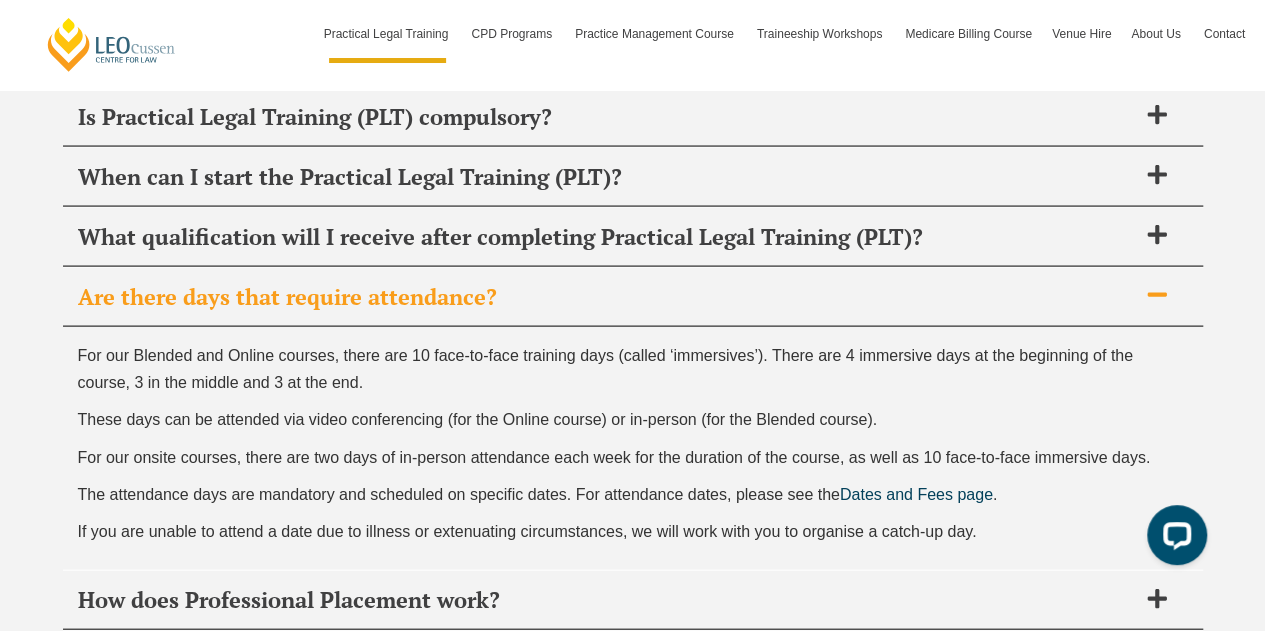 scroll, scrollTop: 9552, scrollLeft: 0, axis: vertical 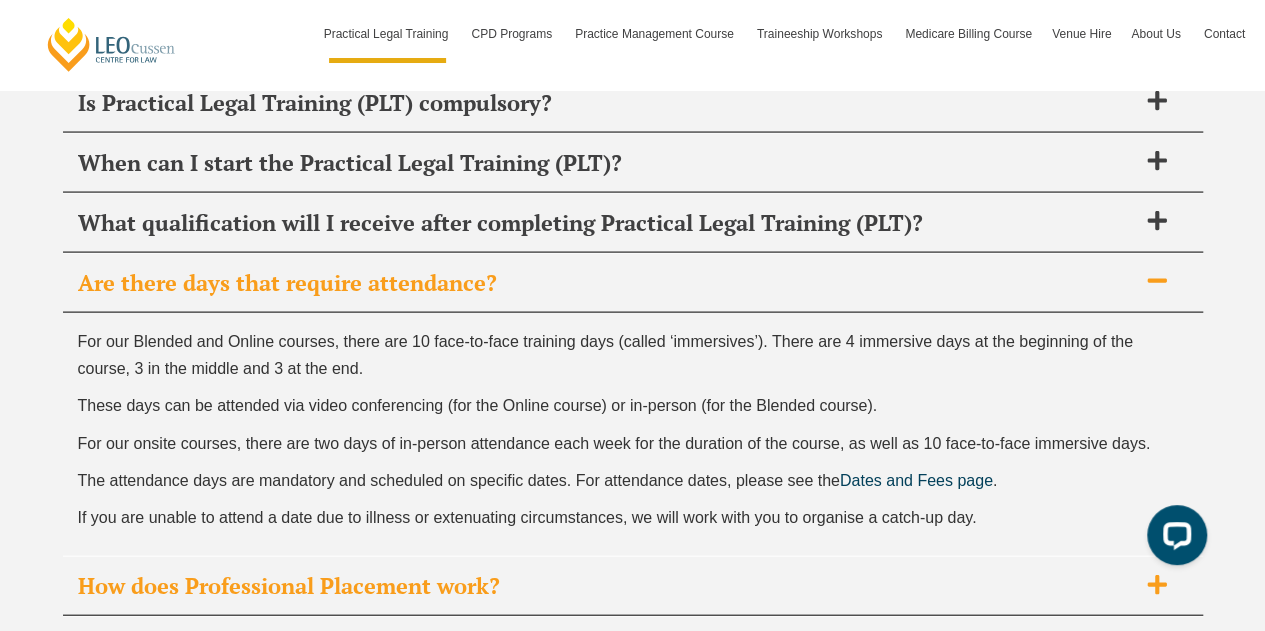 click on "How does Professional Placement work?" at bounding box center (607, 586) 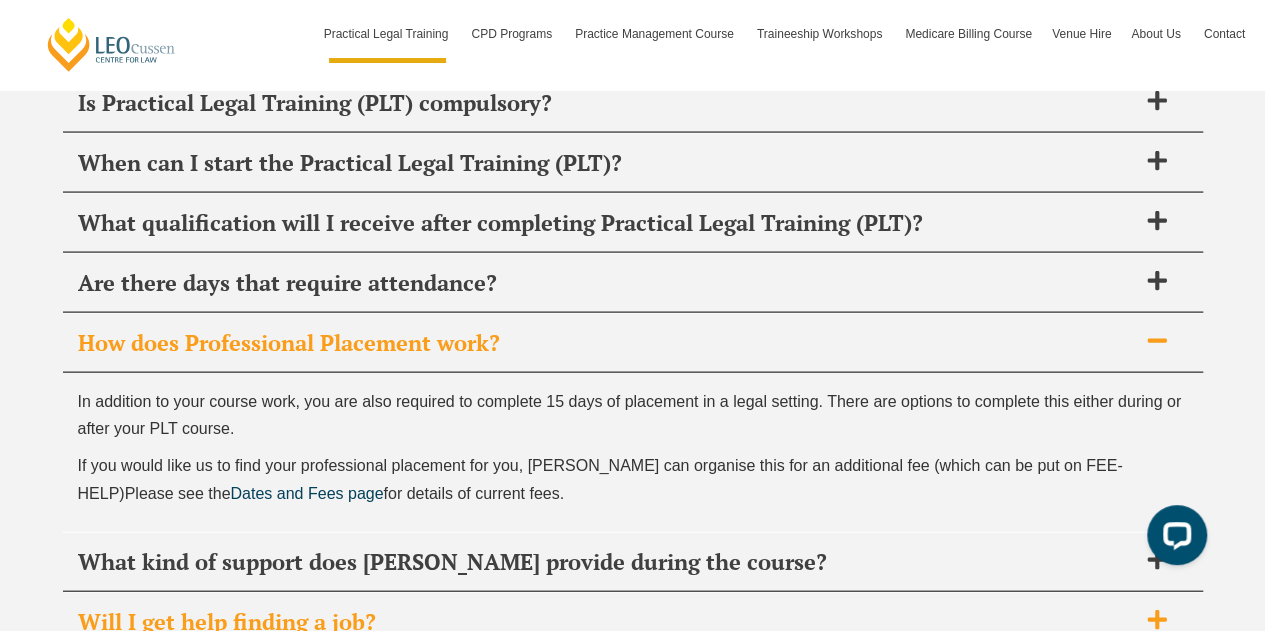 click on "Will I get help finding a job?" at bounding box center [607, 622] 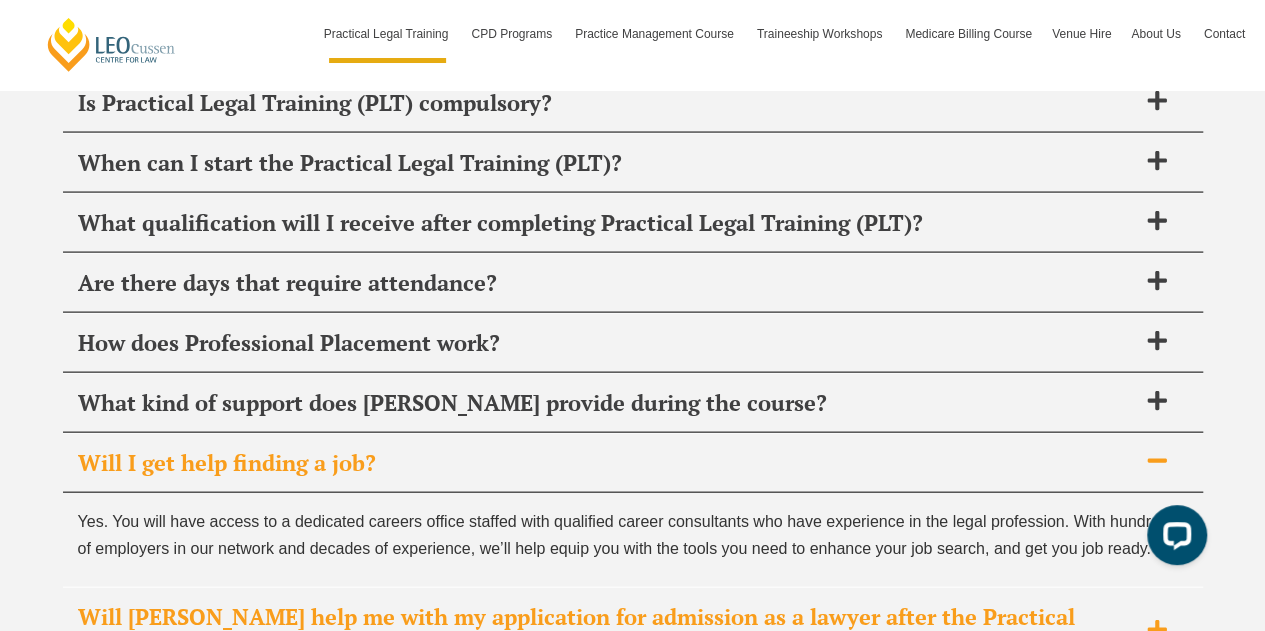 click on "Will Leo Cussen help me with my application for admission as a lawyer after the Practical Legal Training (PLT)?" at bounding box center (607, 631) 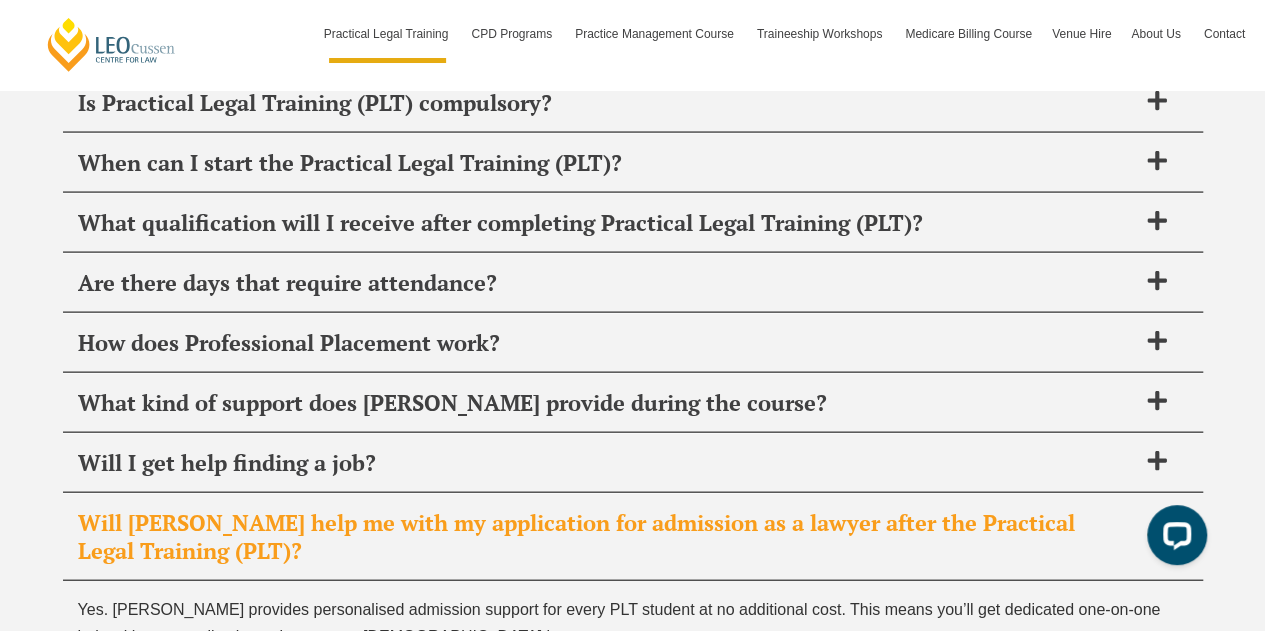 click on "If I do the Practical Legal Training (PLT) program in one state/territory, can I then practise law in another state/territory?" at bounding box center [607, 719] 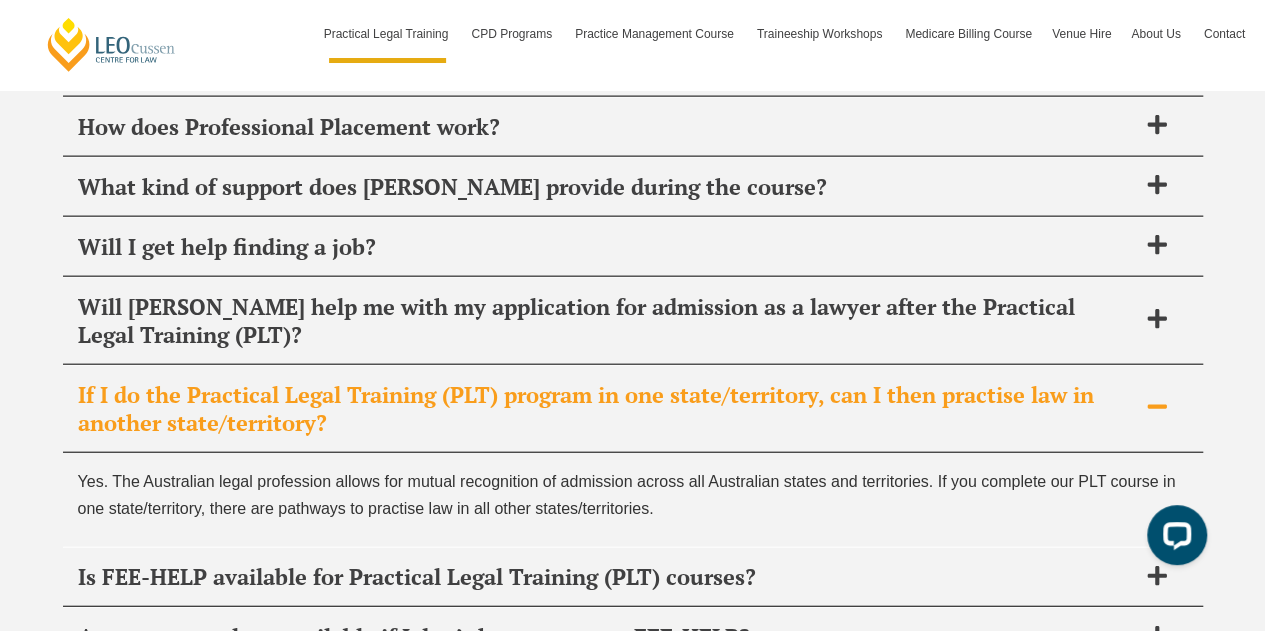 scroll, scrollTop: 9872, scrollLeft: 0, axis: vertical 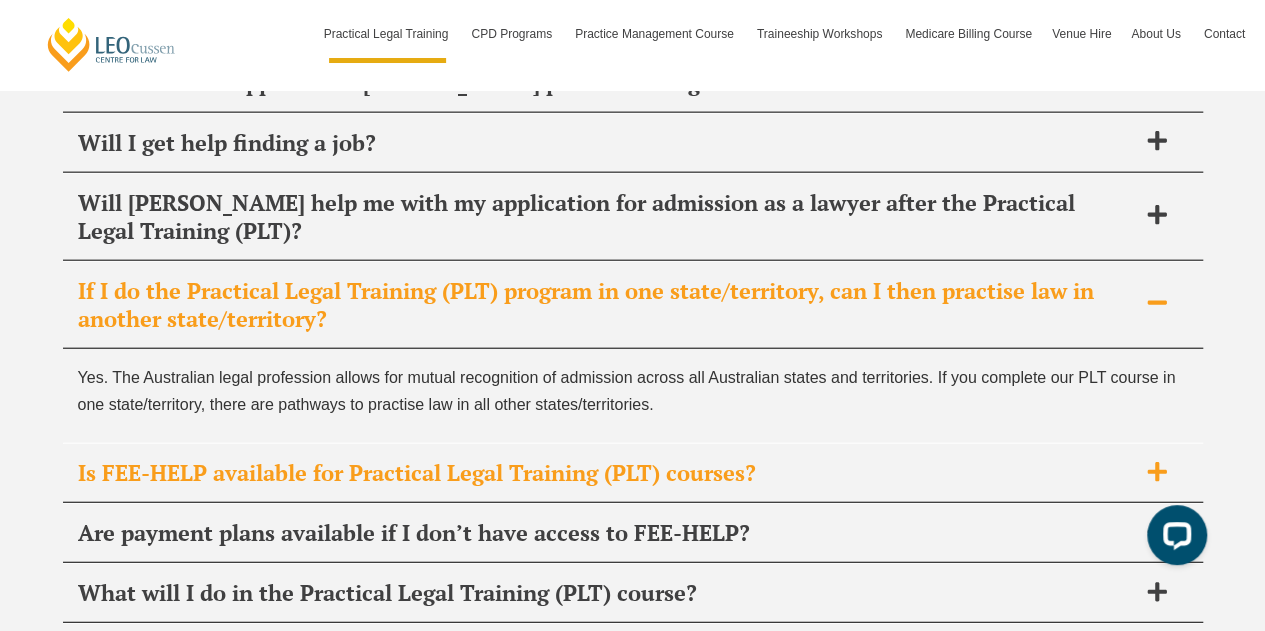 click on "Is FEE-HELP available for Practical Legal Training (PLT) courses?" at bounding box center (633, 473) 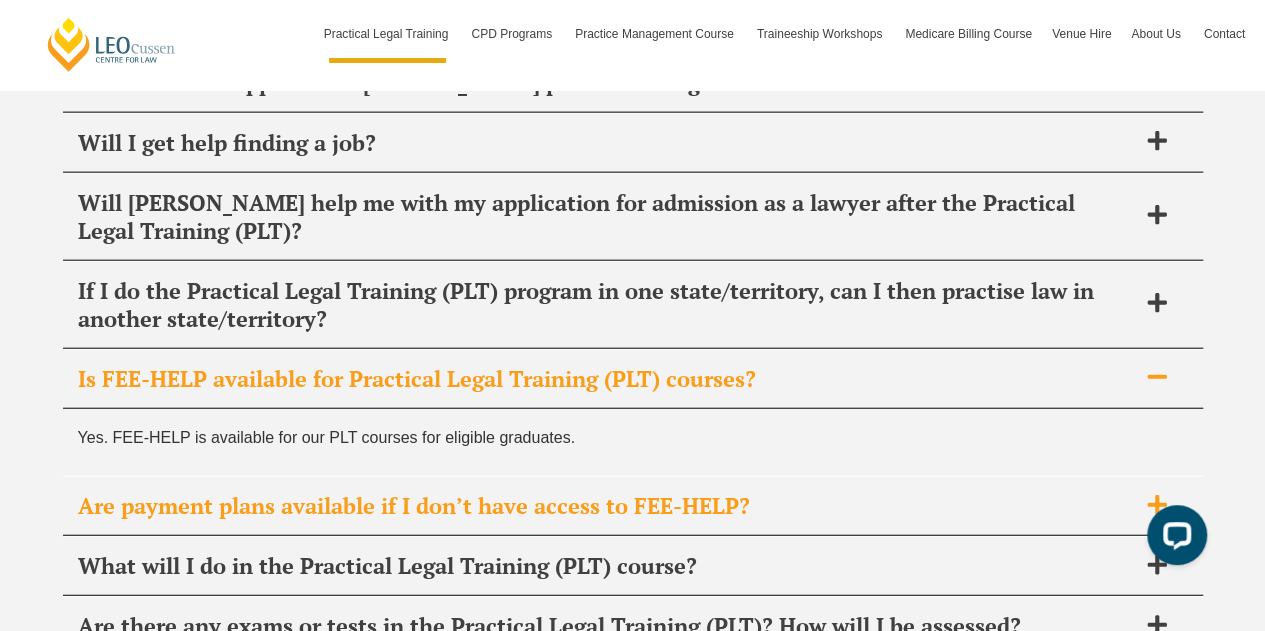 click on "Are payment plans available if I don’t have access to FEE-HELP?" at bounding box center (607, 506) 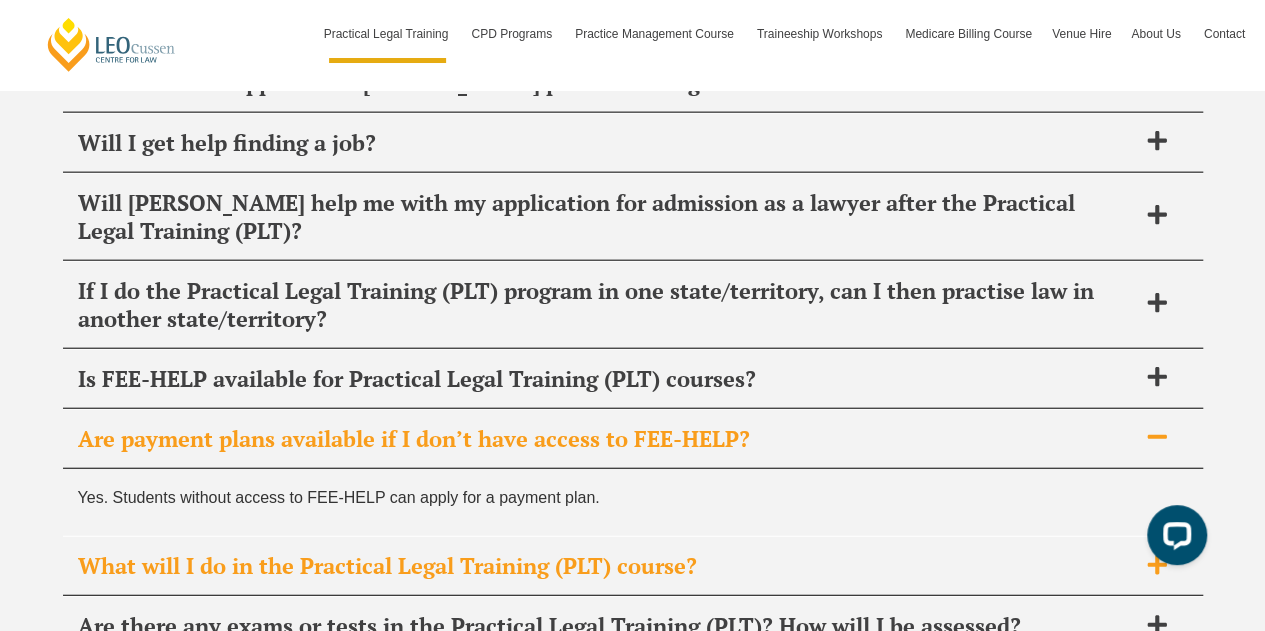 click on "What will I do in the Practical Legal Training (PLT) course?" at bounding box center [633, 566] 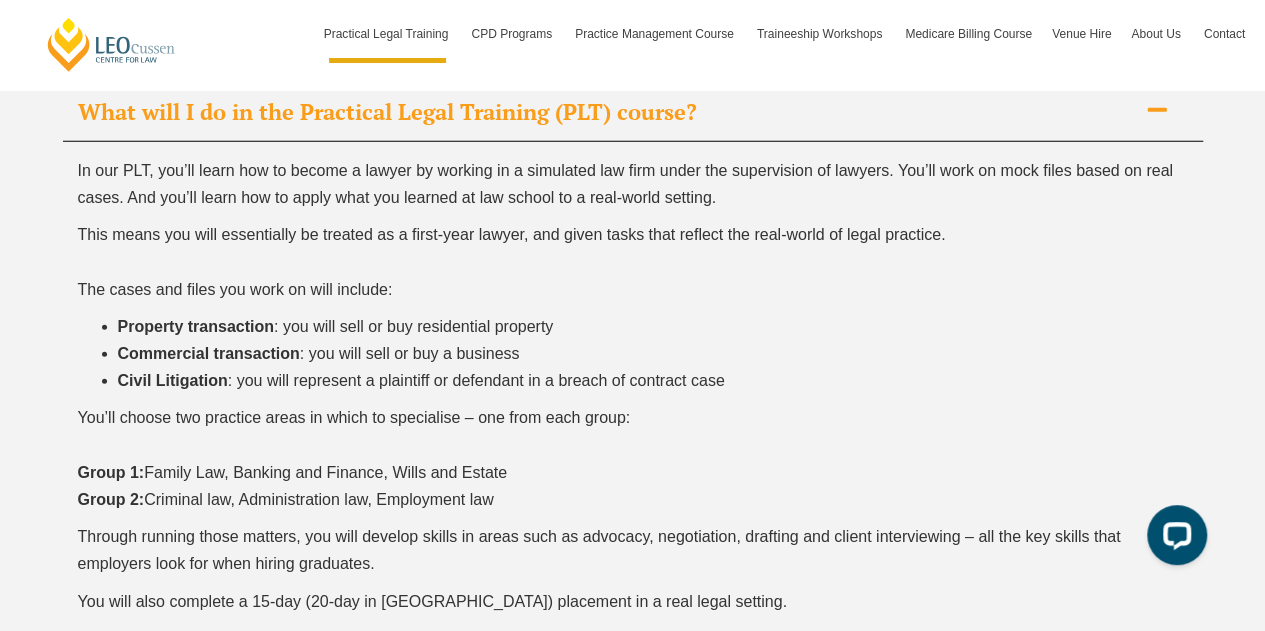 scroll, scrollTop: 10245, scrollLeft: 0, axis: vertical 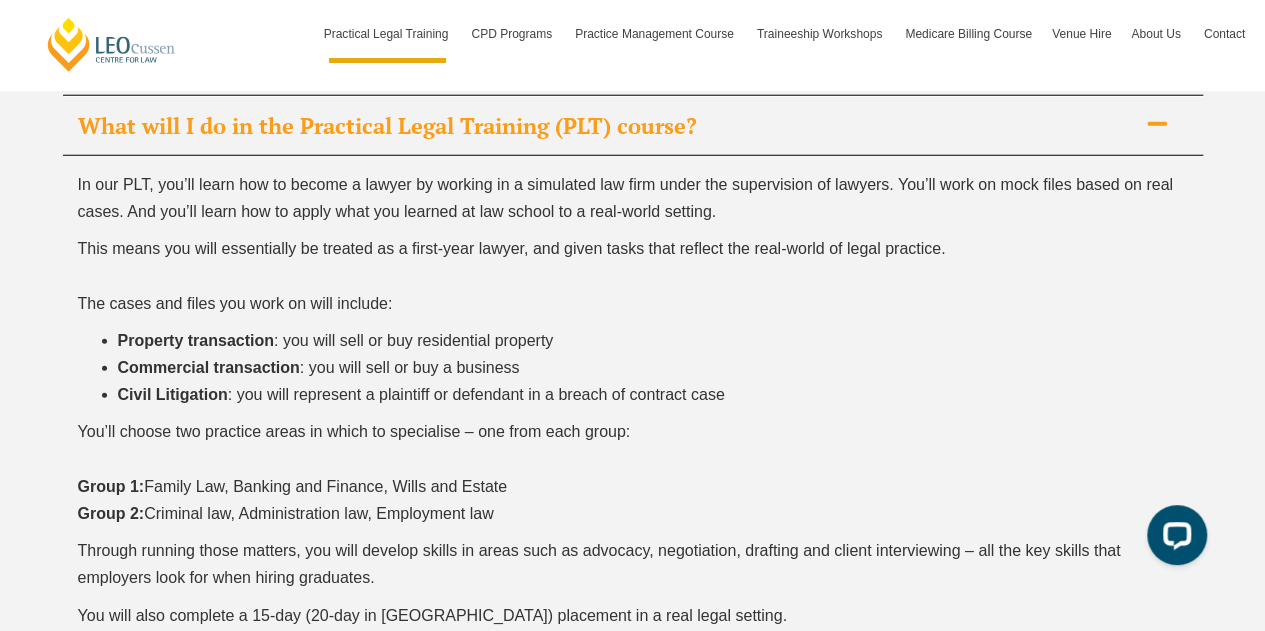 click on "Are there any exams or tests in the Practical Legal Training (PLT)? How will I be assessed?" at bounding box center (607, 684) 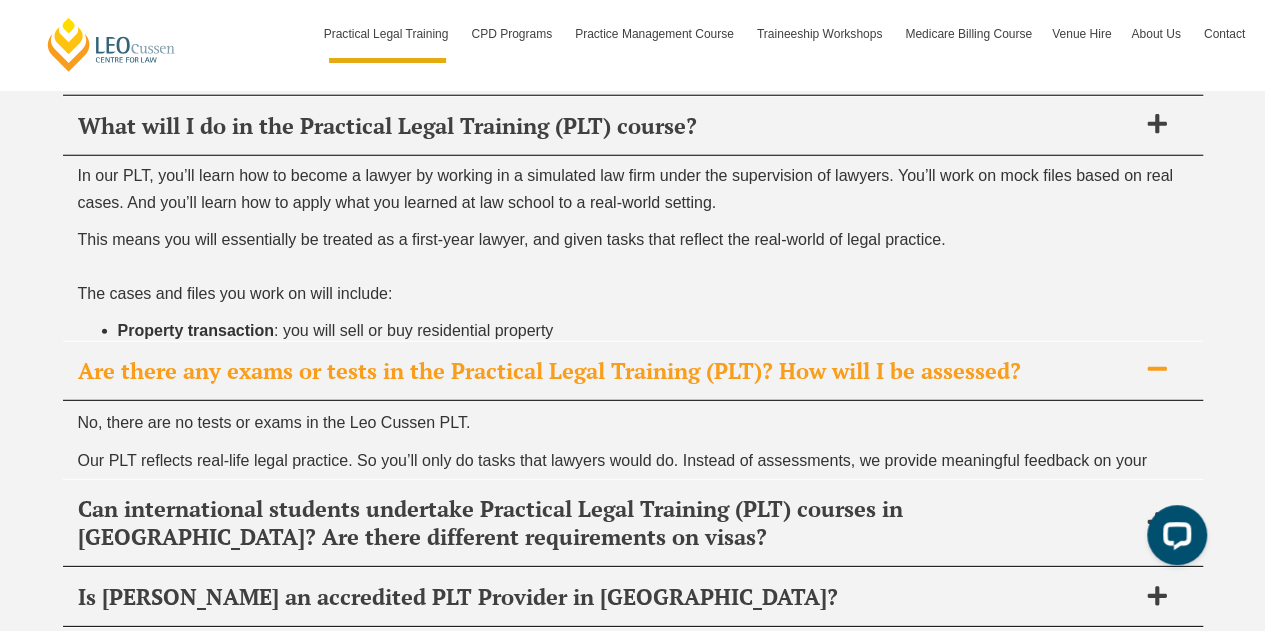 scroll, scrollTop: 10236, scrollLeft: 0, axis: vertical 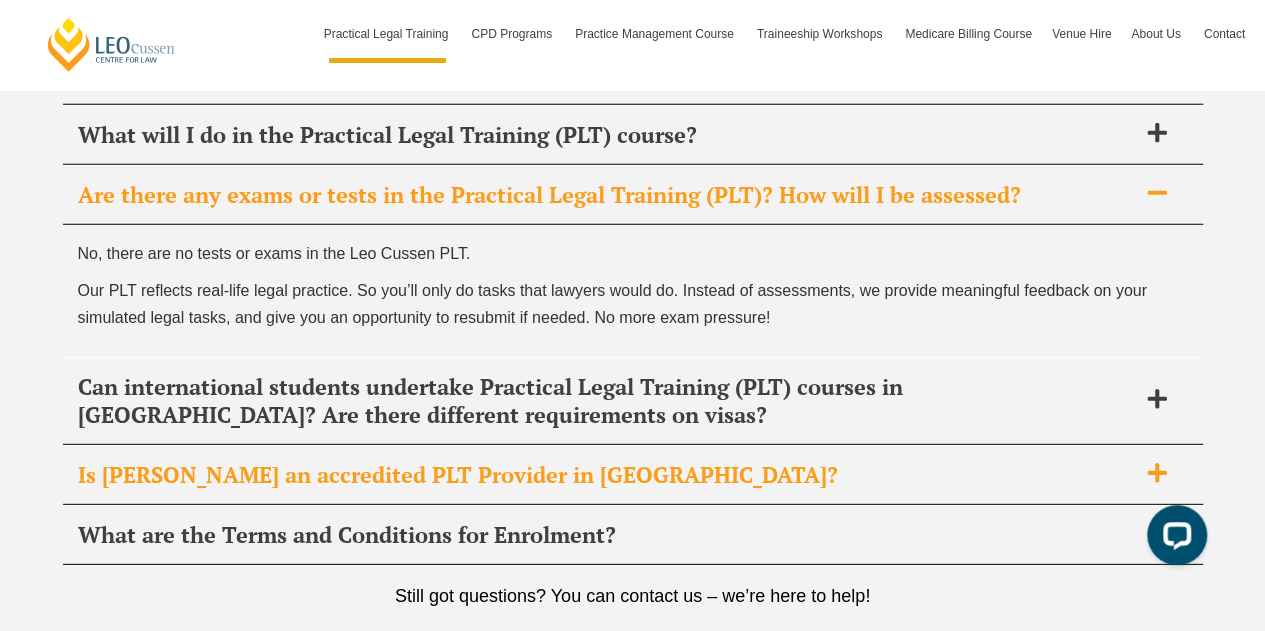 click on "Is Leo Cussen an accredited PLT Provider in VIC?" at bounding box center (607, 475) 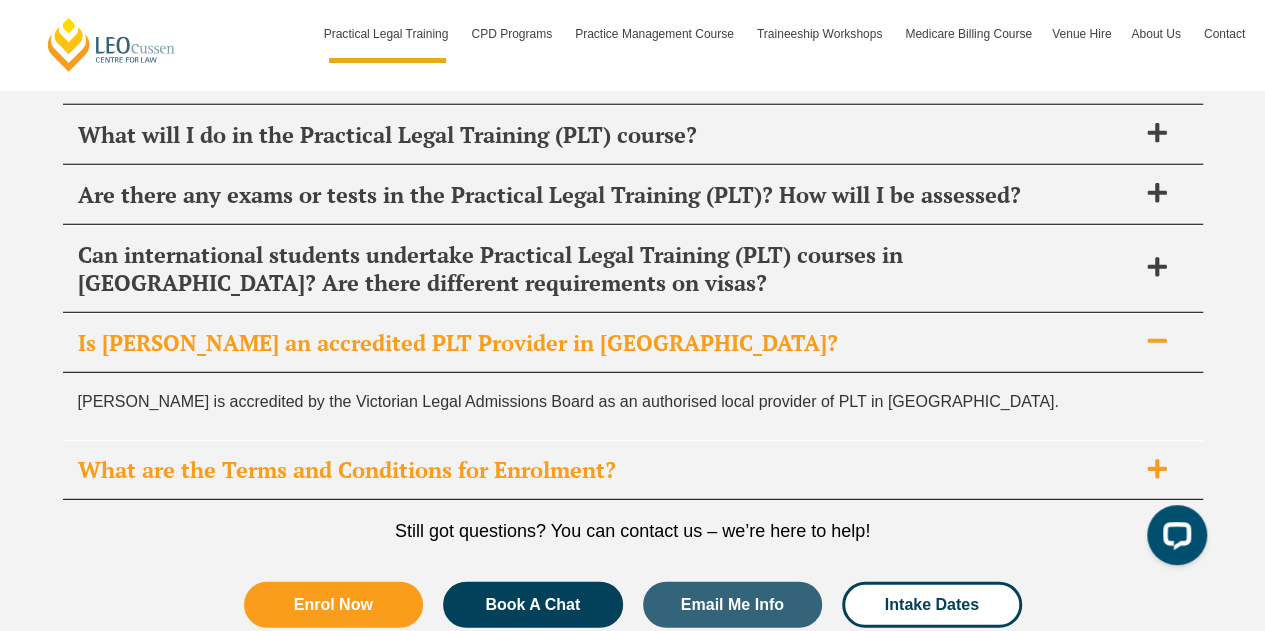 click on "What are the Terms and Conditions for Enrolment?" at bounding box center (607, 470) 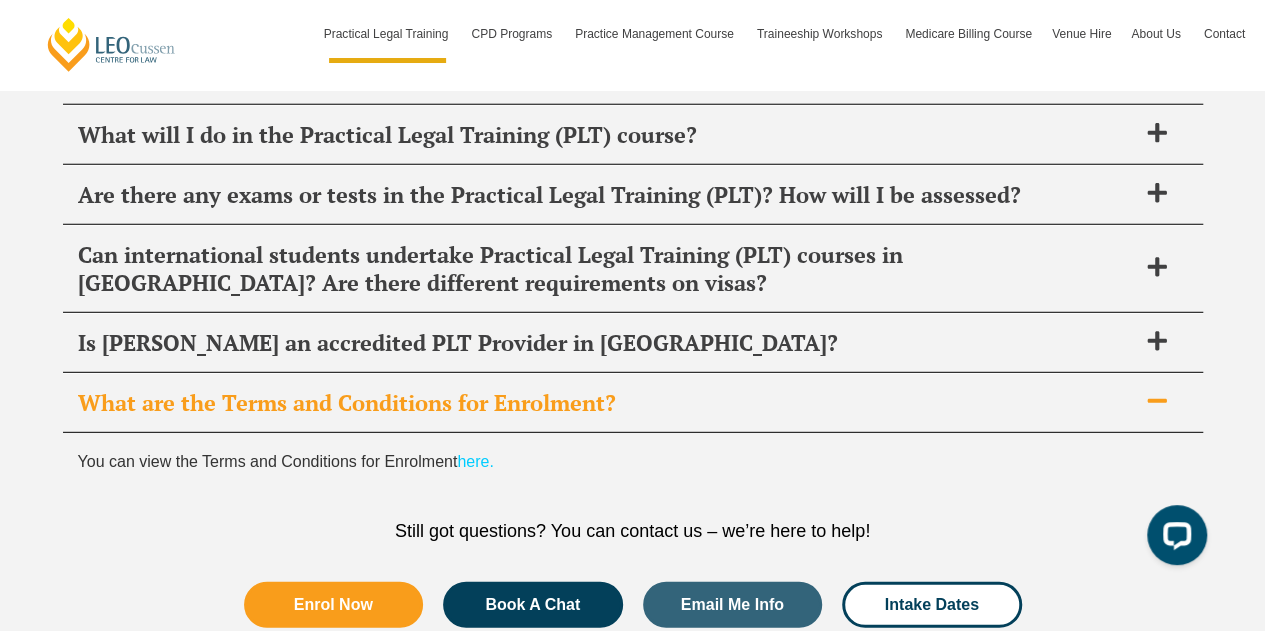 click on "here." at bounding box center (475, 461) 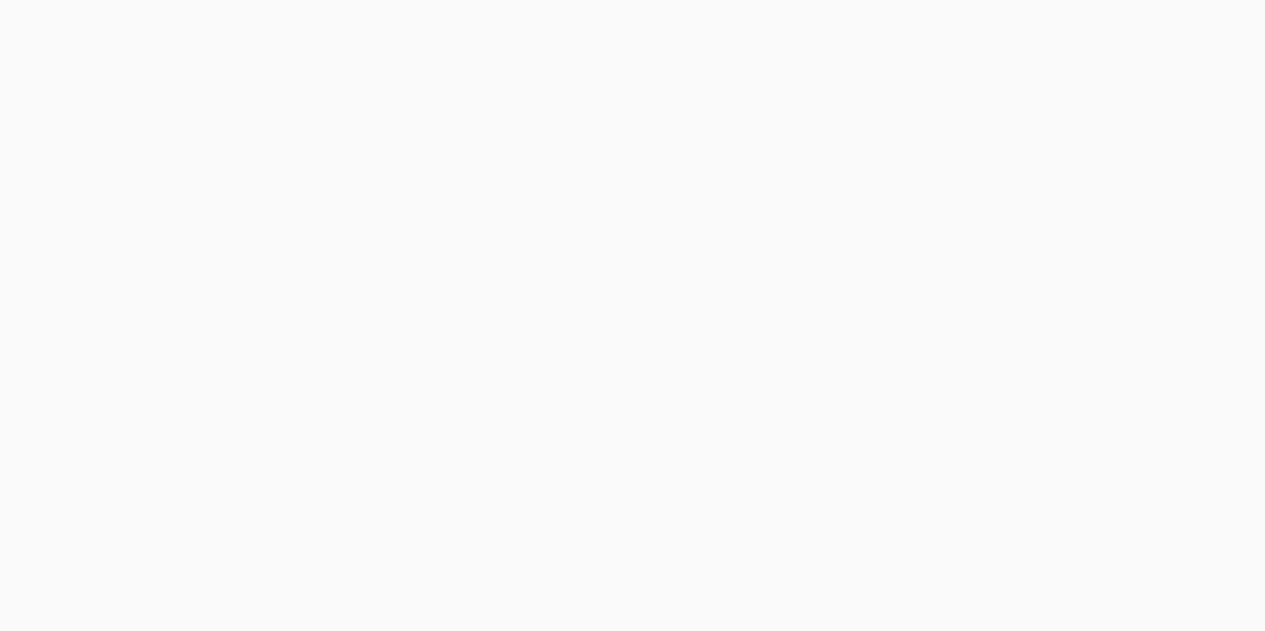 scroll, scrollTop: 0, scrollLeft: 0, axis: both 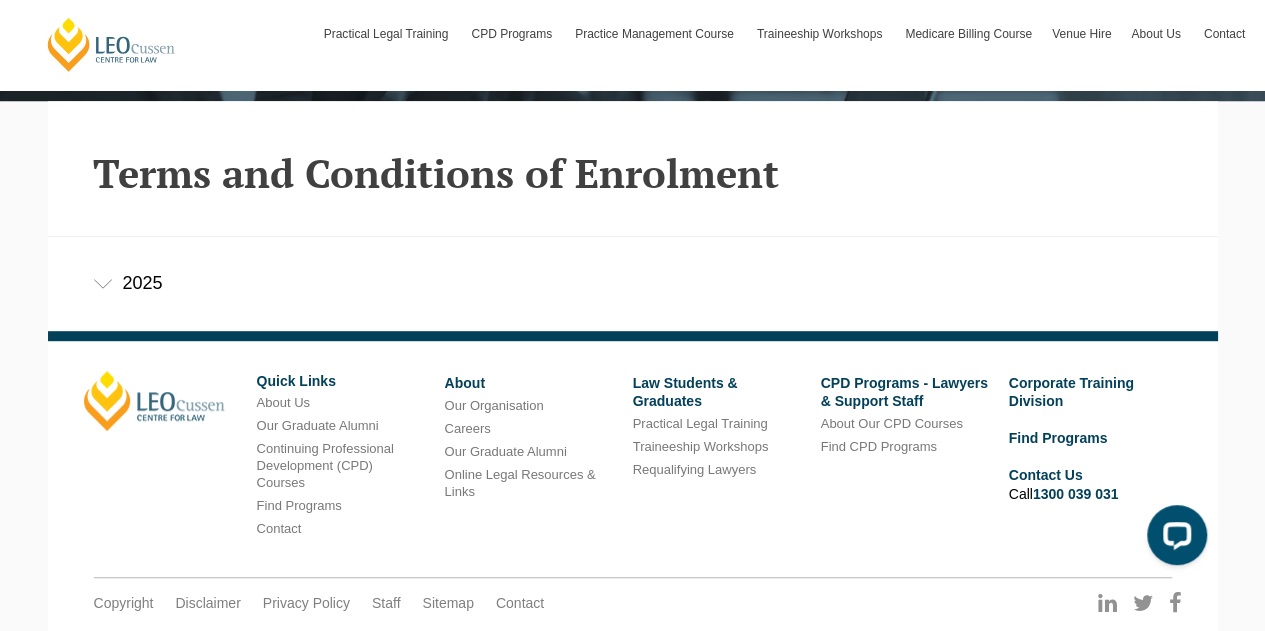 click 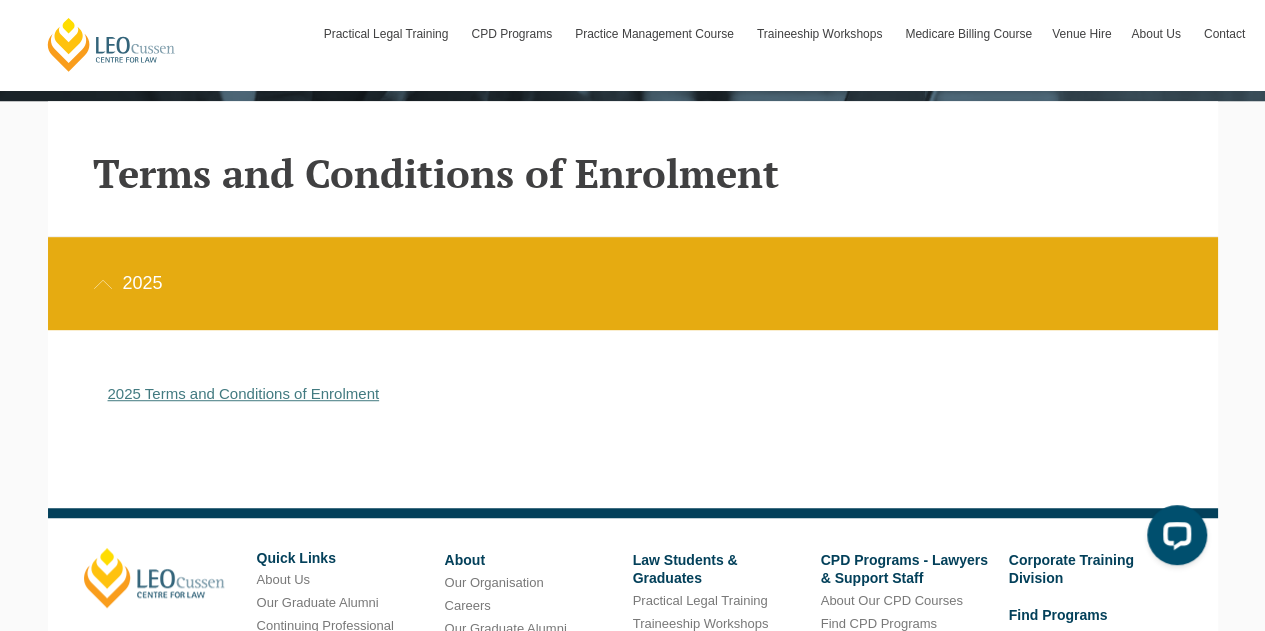 click on "2025 Terms and Conditions of Enrolment" at bounding box center (244, 393) 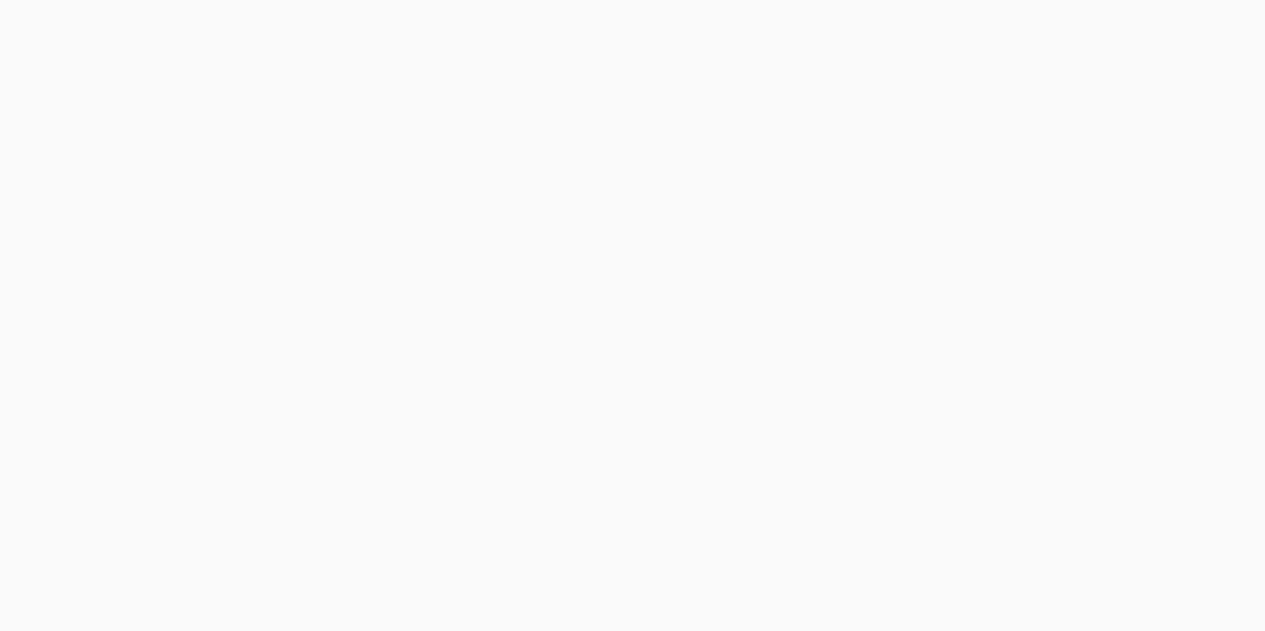 scroll, scrollTop: 431, scrollLeft: 0, axis: vertical 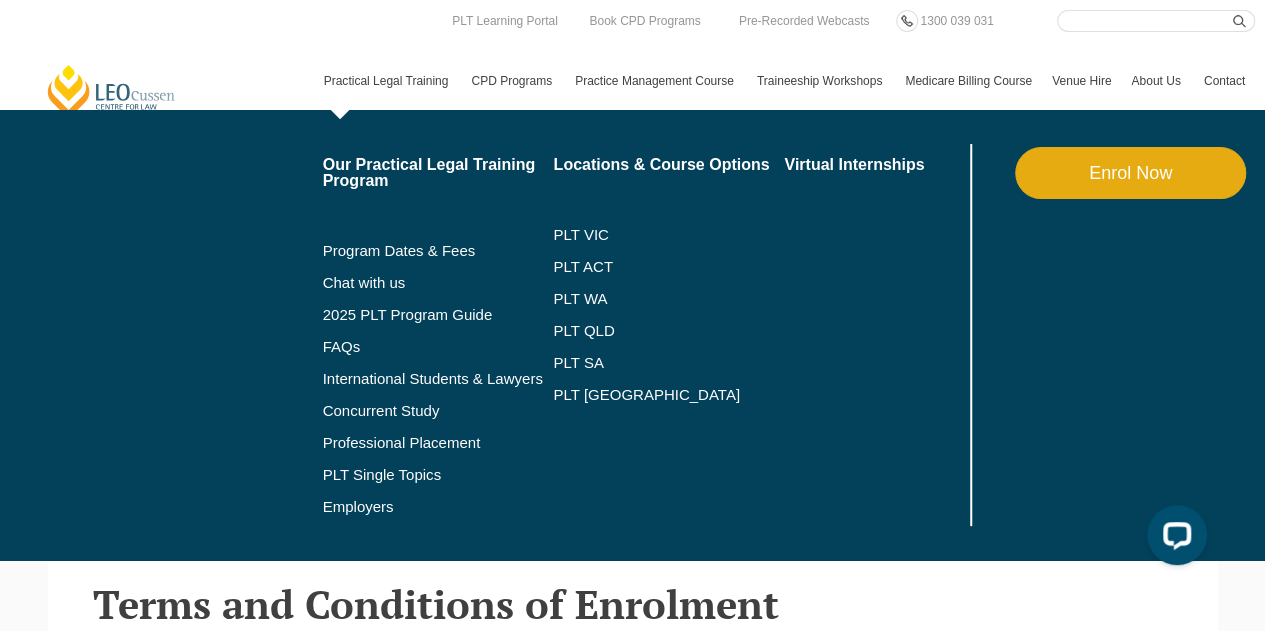 click on "Practical Legal Training" at bounding box center [388, 81] 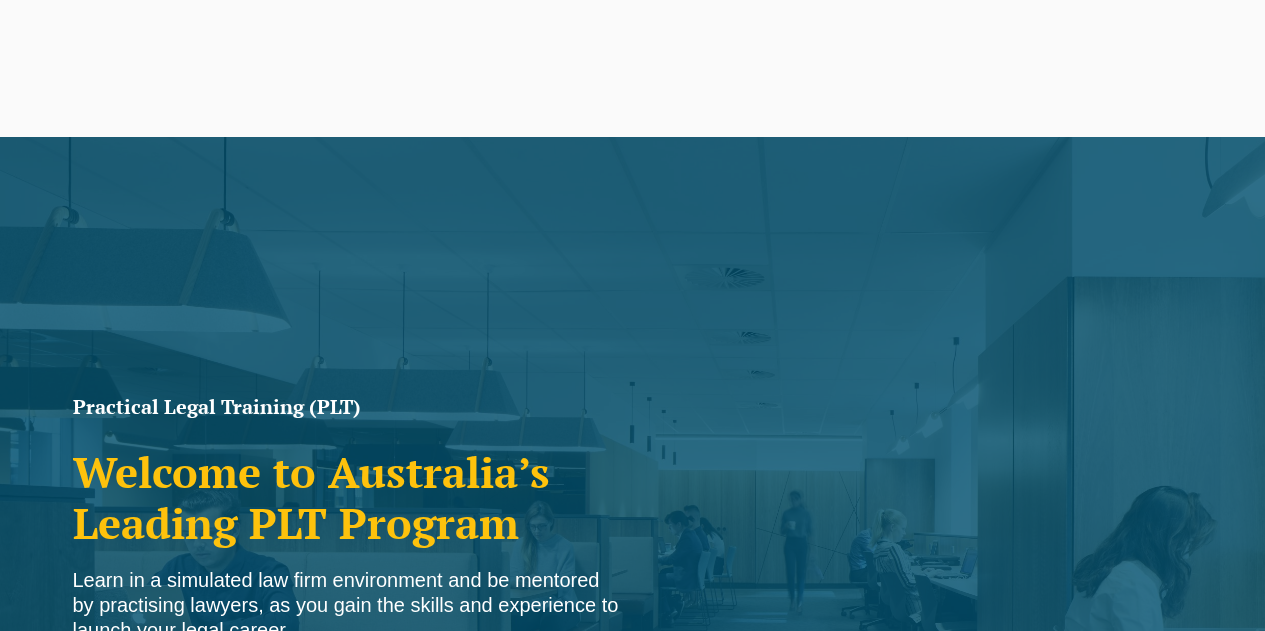 scroll, scrollTop: 0, scrollLeft: 0, axis: both 